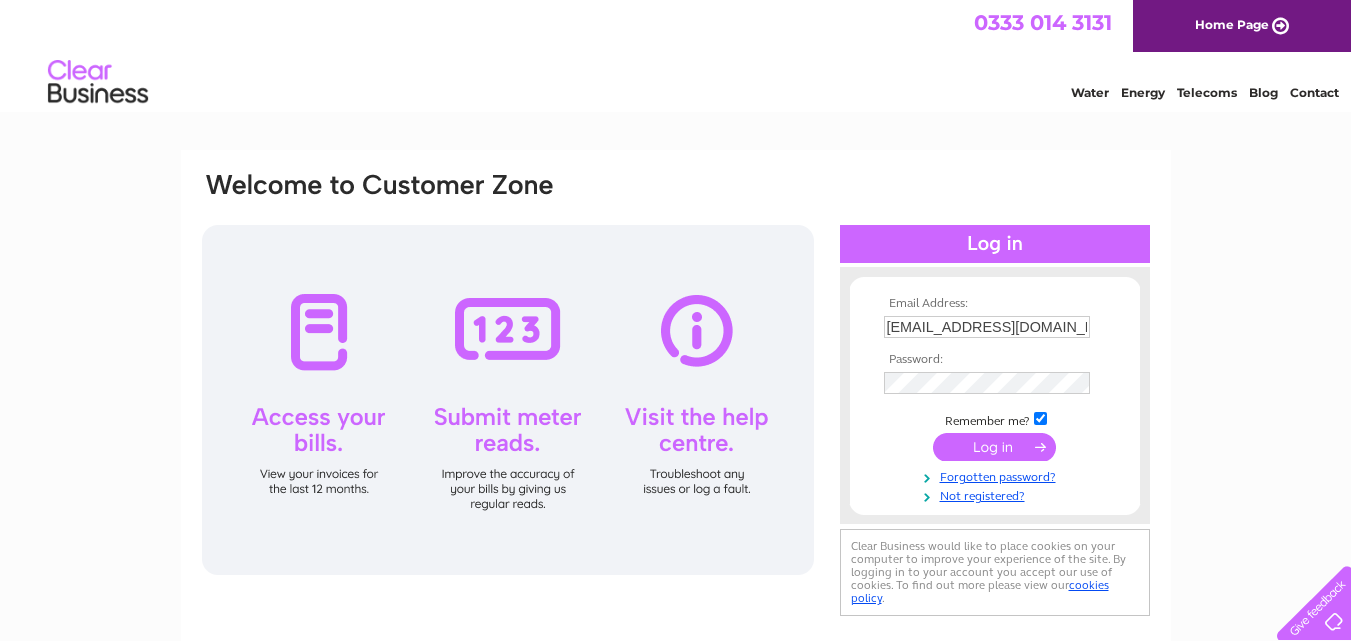 scroll, scrollTop: 0, scrollLeft: 0, axis: both 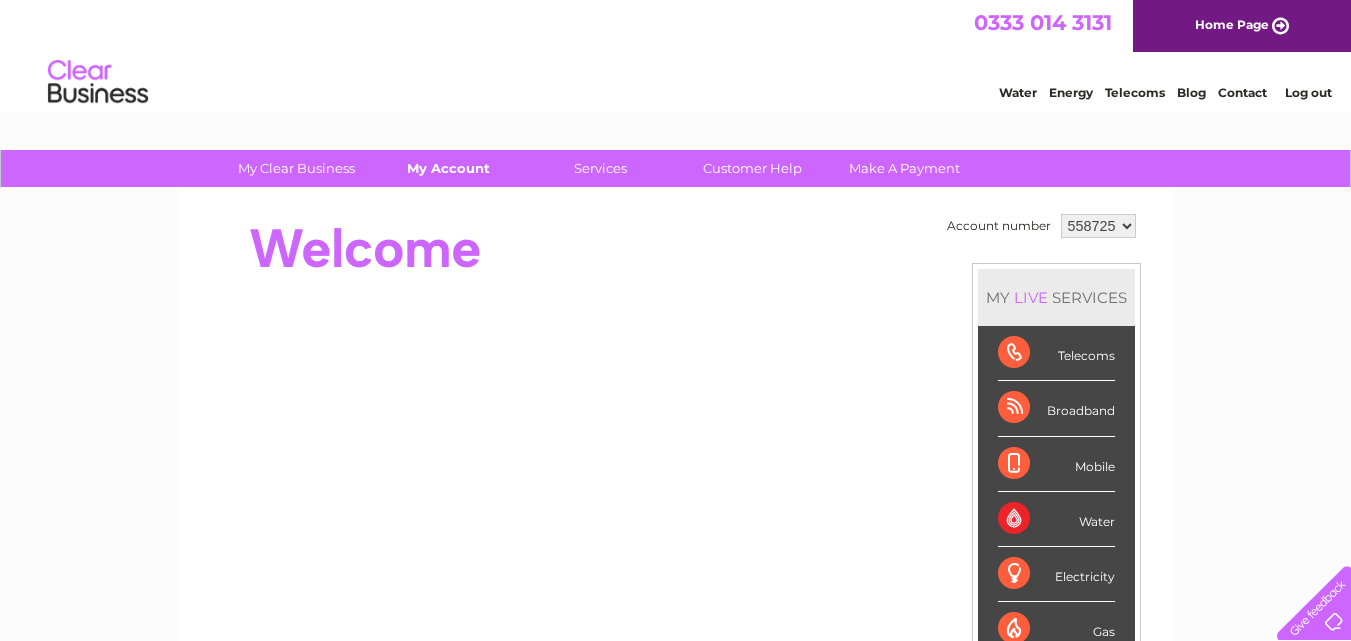 click on "My Account" at bounding box center [448, 168] 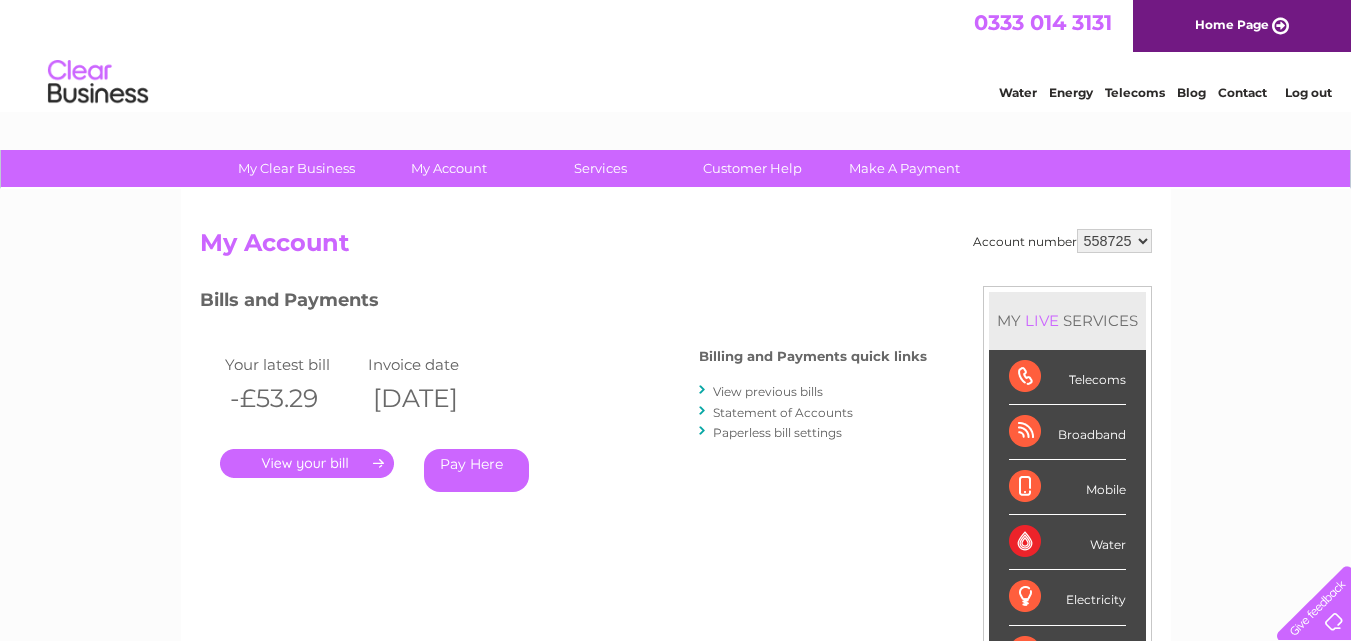 scroll, scrollTop: 0, scrollLeft: 0, axis: both 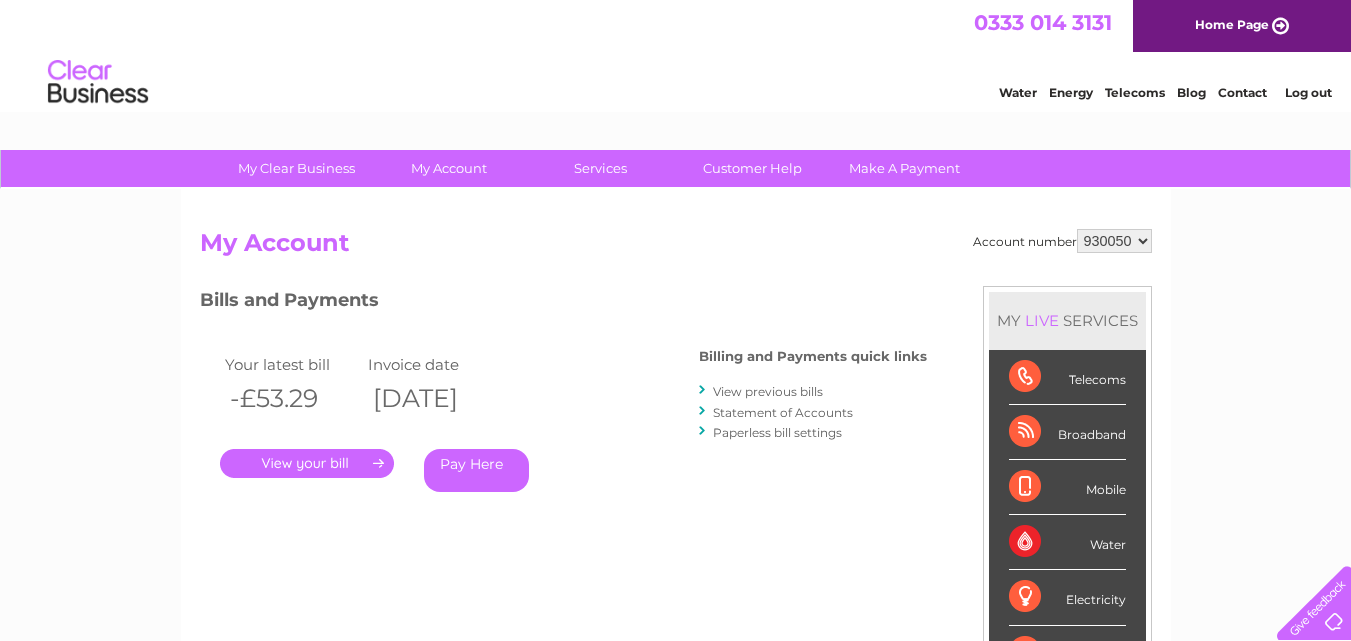 click on "558725
930050" at bounding box center (1114, 241) 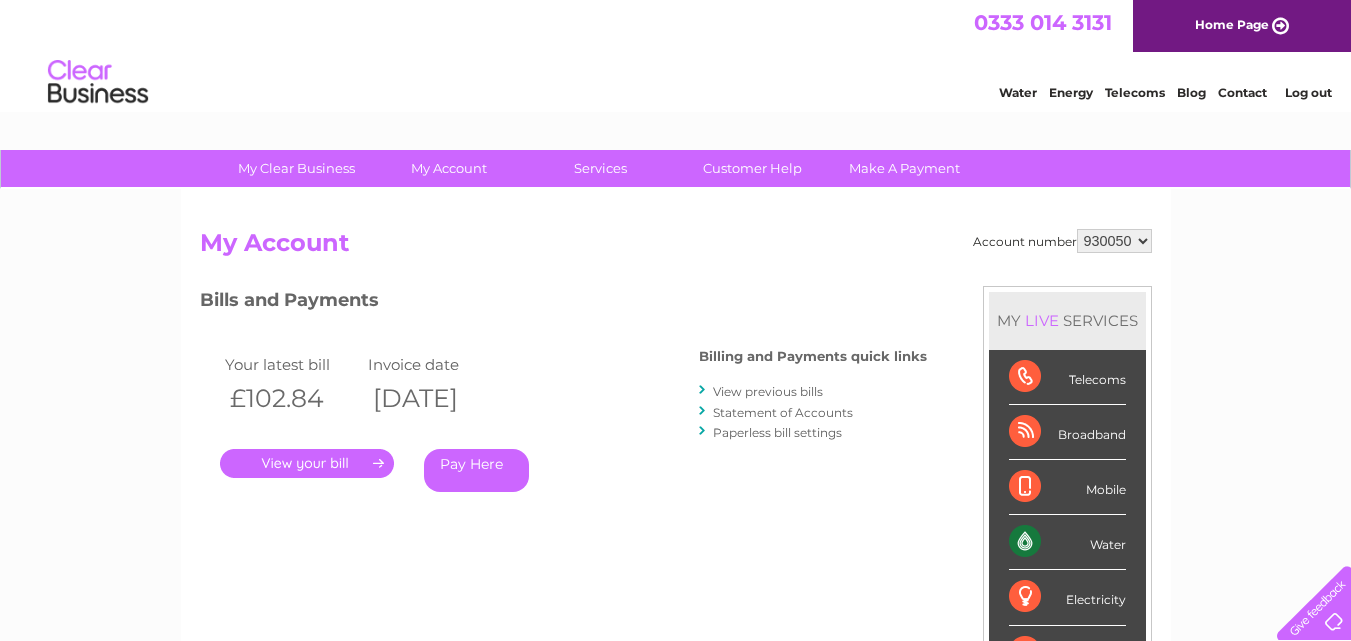 scroll, scrollTop: 0, scrollLeft: 0, axis: both 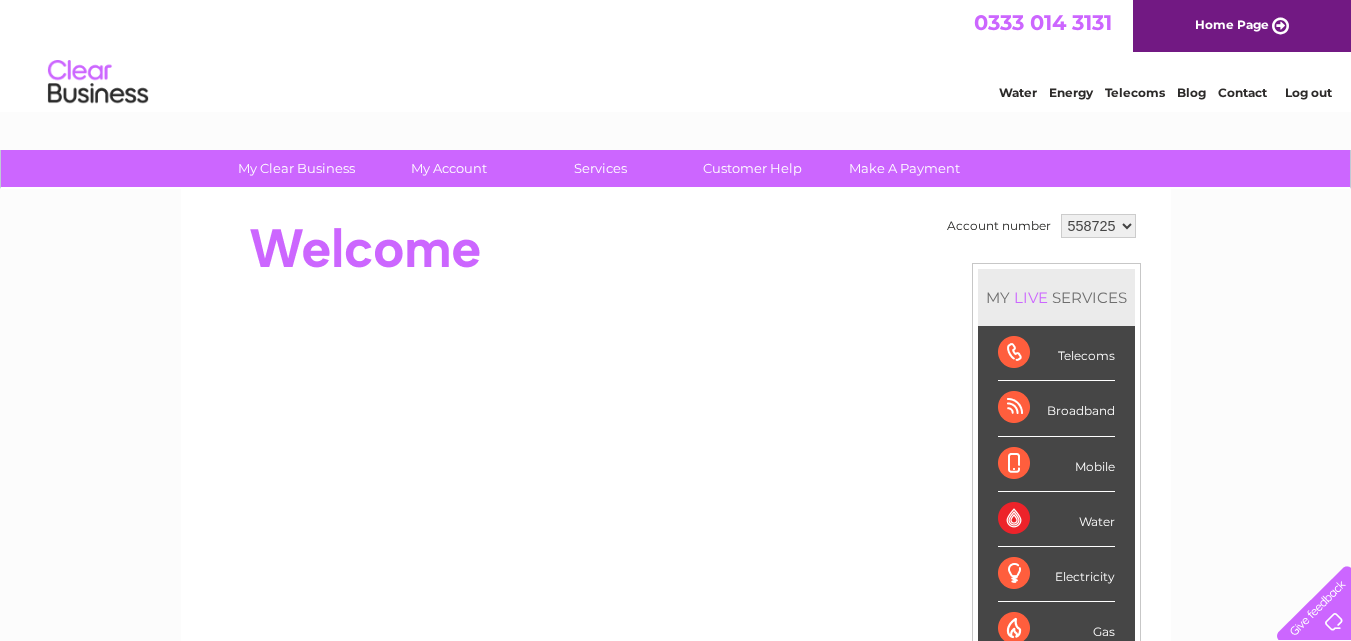 click on "558725
930050" at bounding box center [1098, 226] 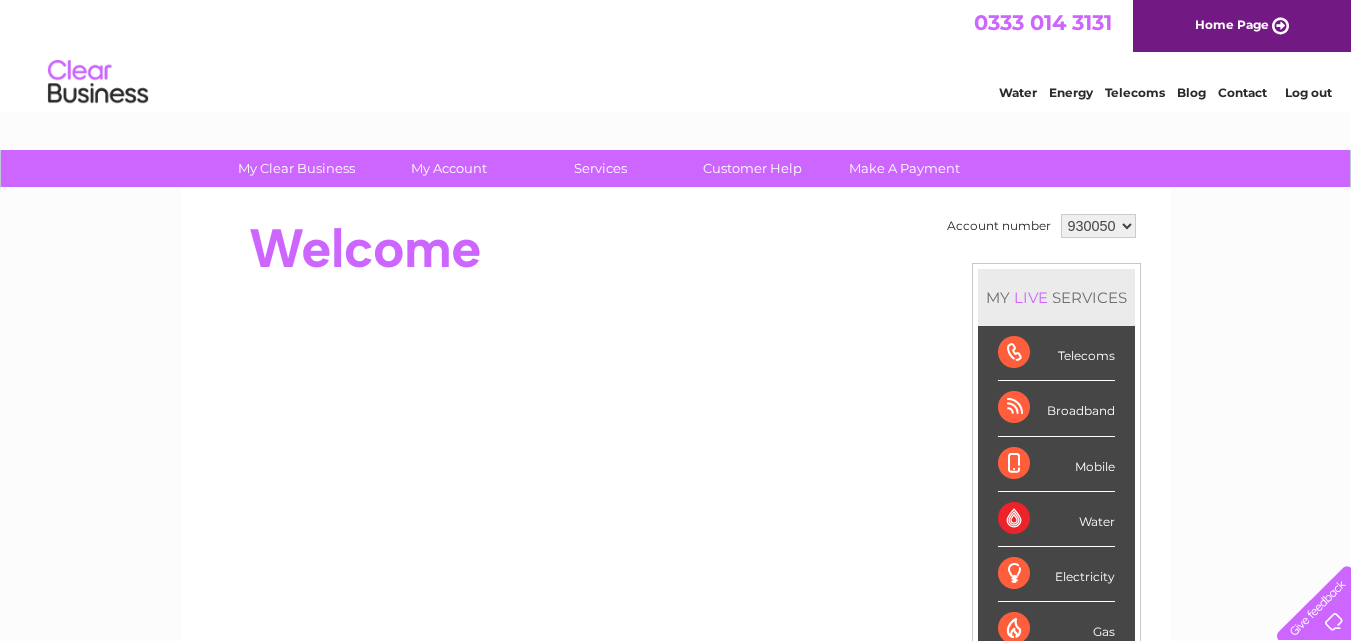 click on "558725
930050" at bounding box center (1098, 226) 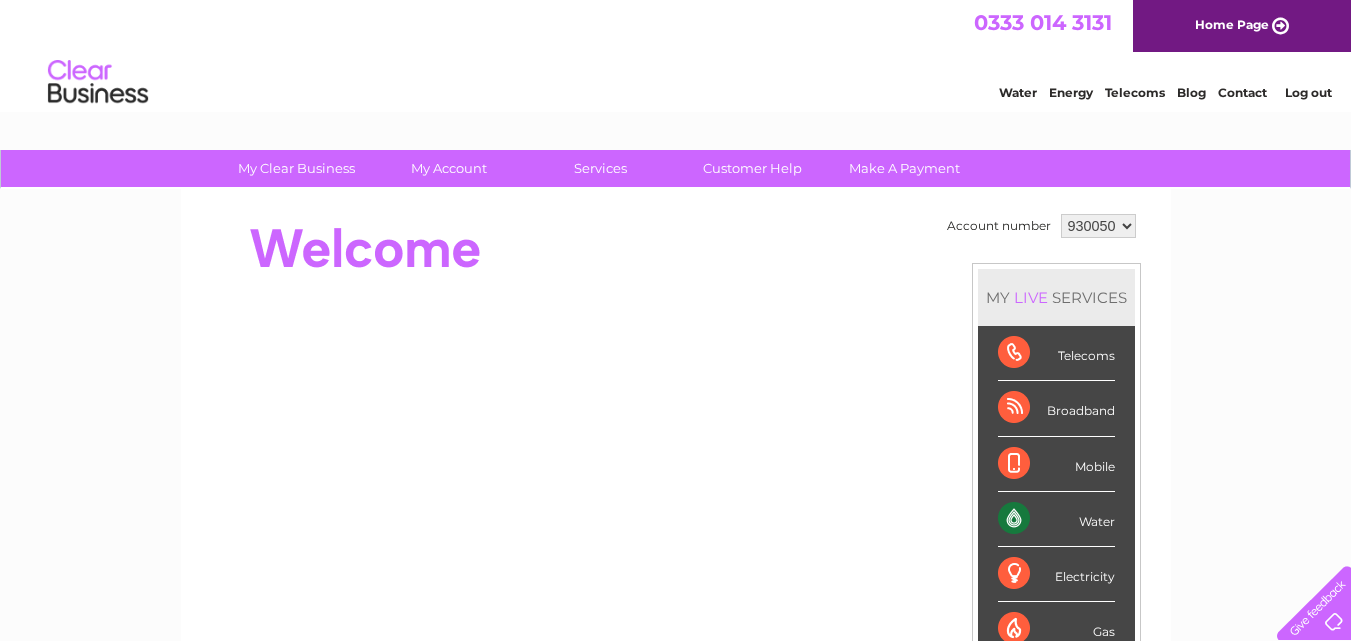 scroll, scrollTop: 0, scrollLeft: 0, axis: both 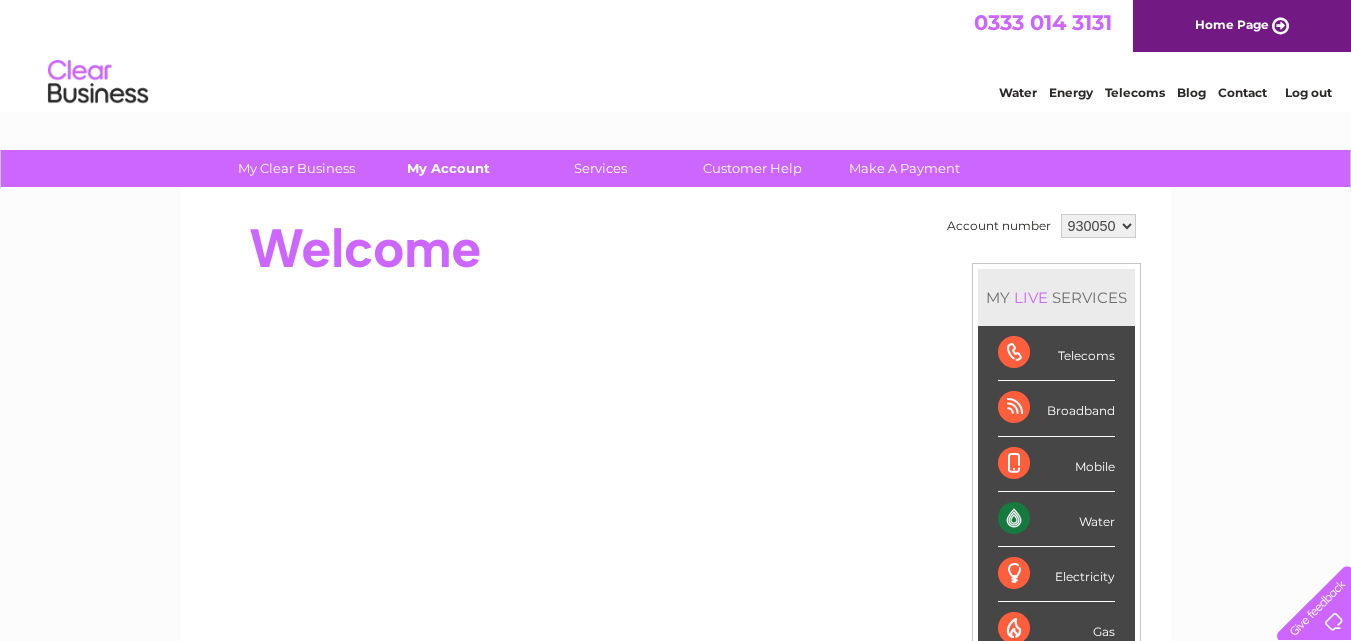click on "My Account" at bounding box center (448, 168) 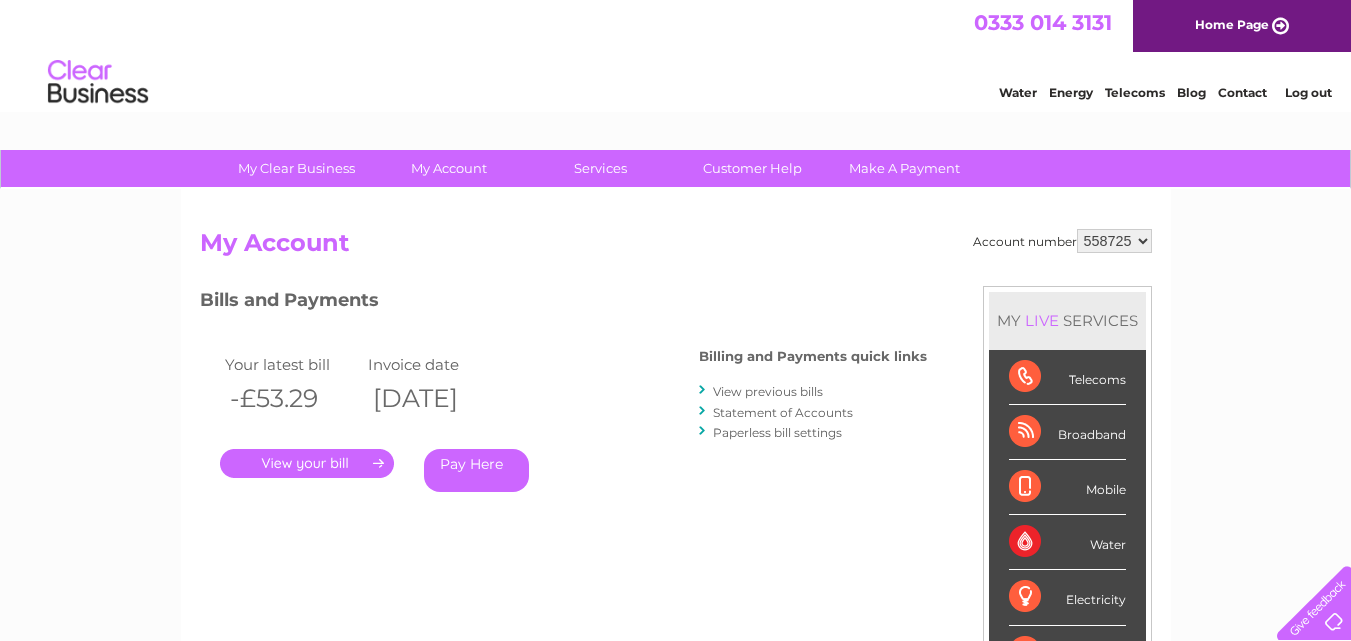 scroll, scrollTop: 0, scrollLeft: 0, axis: both 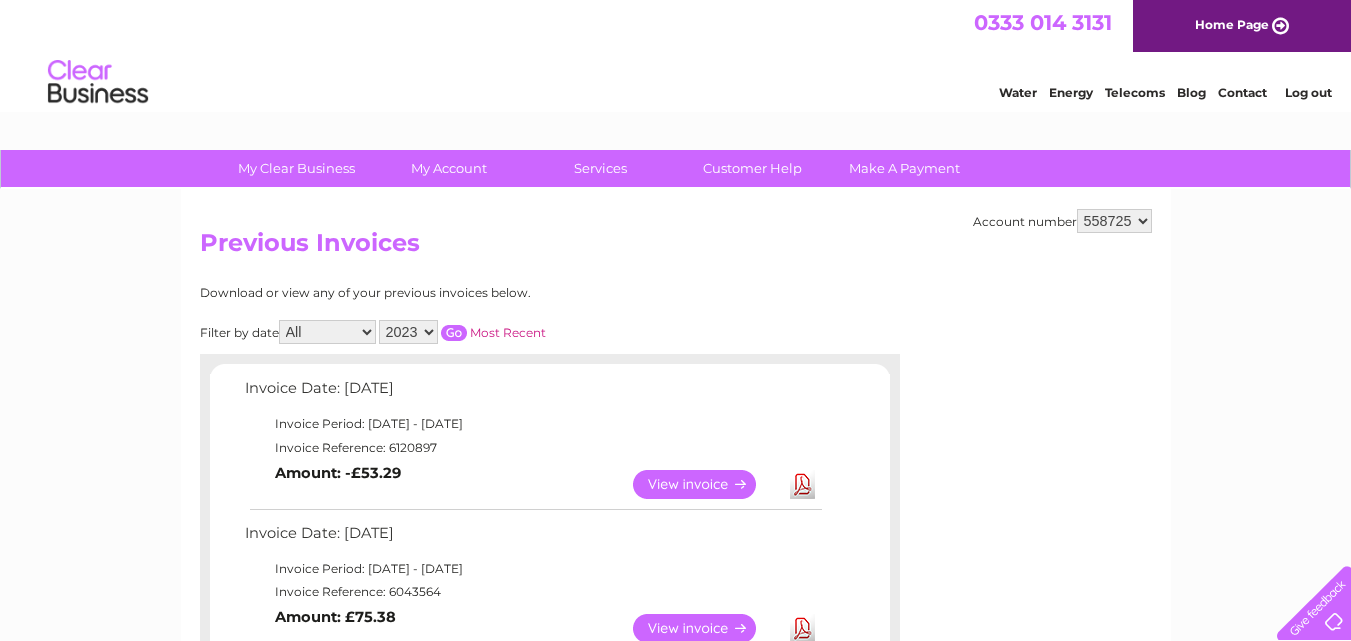 click on "558725
930050" at bounding box center [1114, 221] 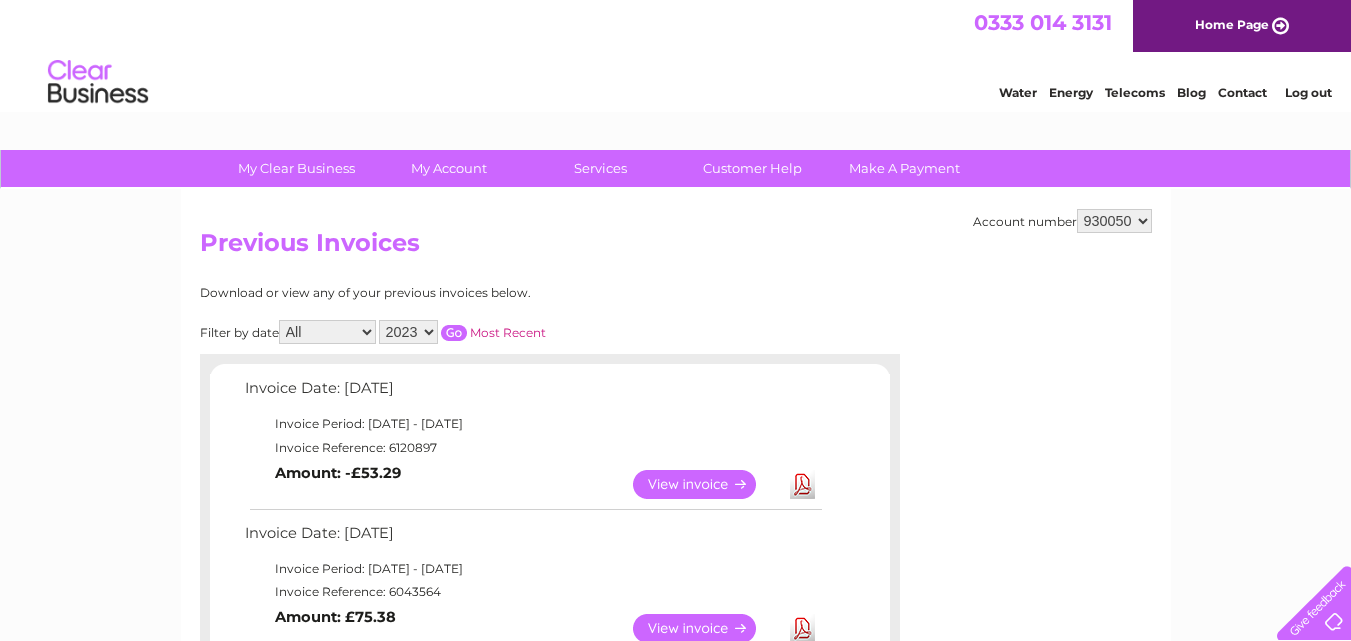click on "558725
930050" at bounding box center (1114, 221) 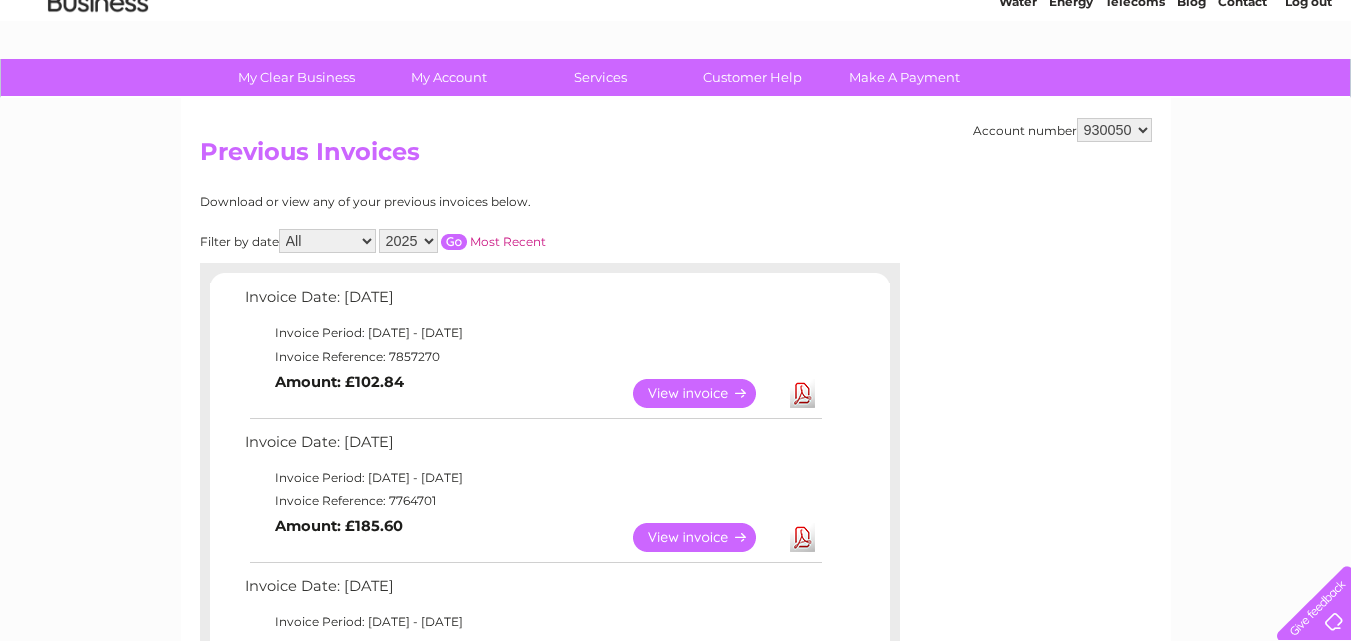 scroll, scrollTop: 92, scrollLeft: 0, axis: vertical 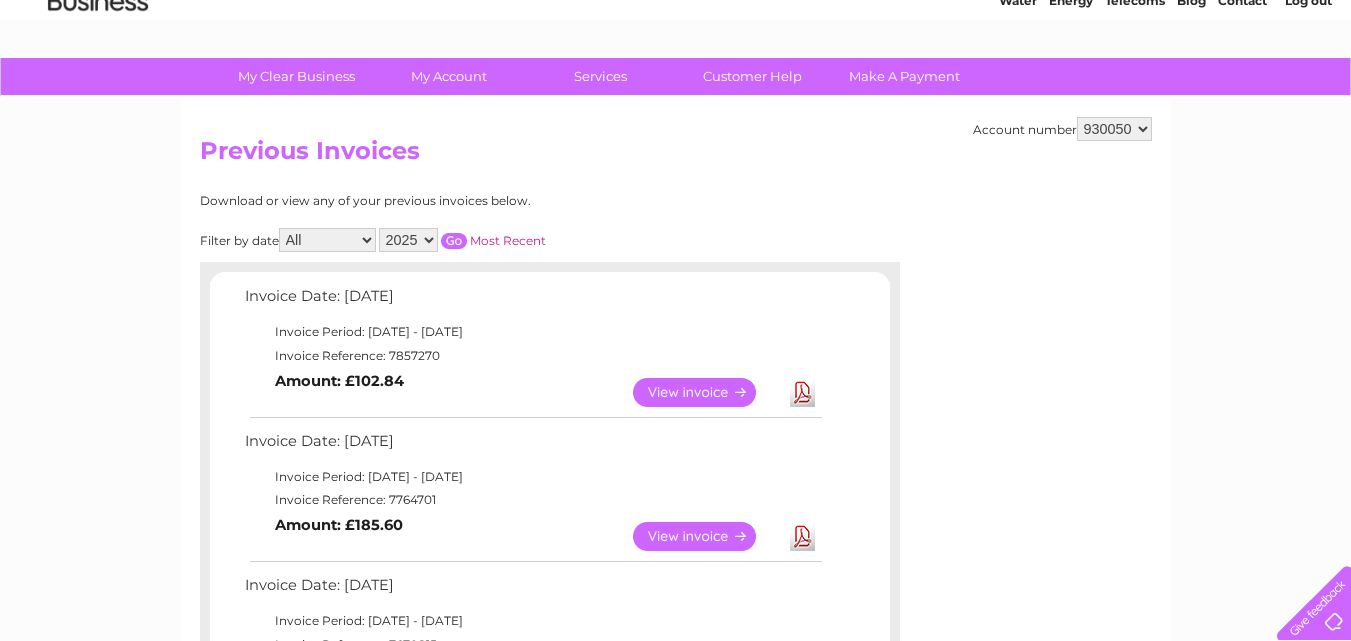 click on "View" at bounding box center (706, 536) 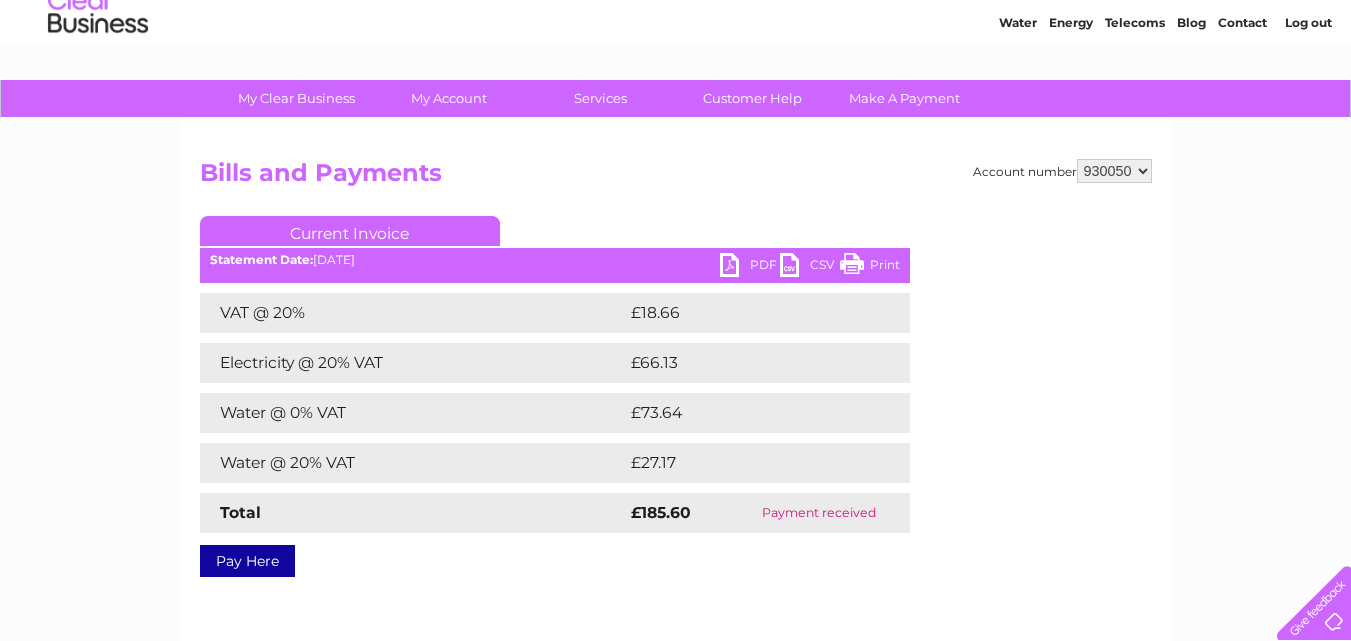 scroll, scrollTop: 72, scrollLeft: 0, axis: vertical 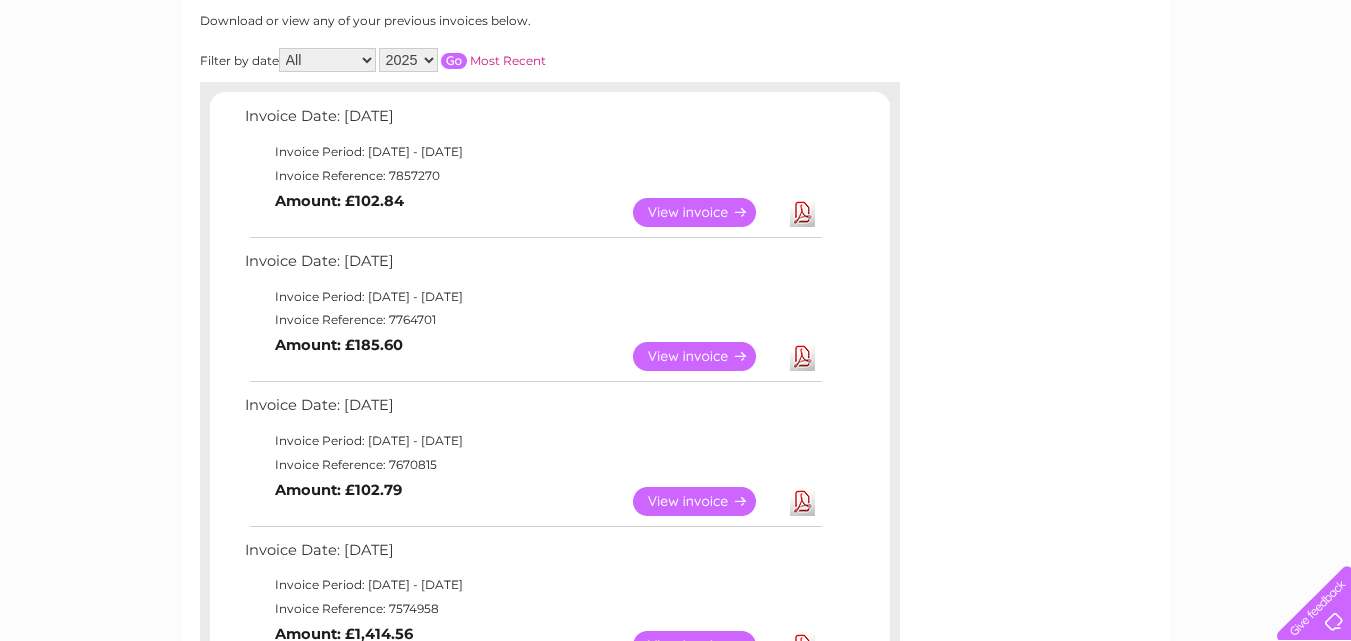click on "View" at bounding box center (706, 501) 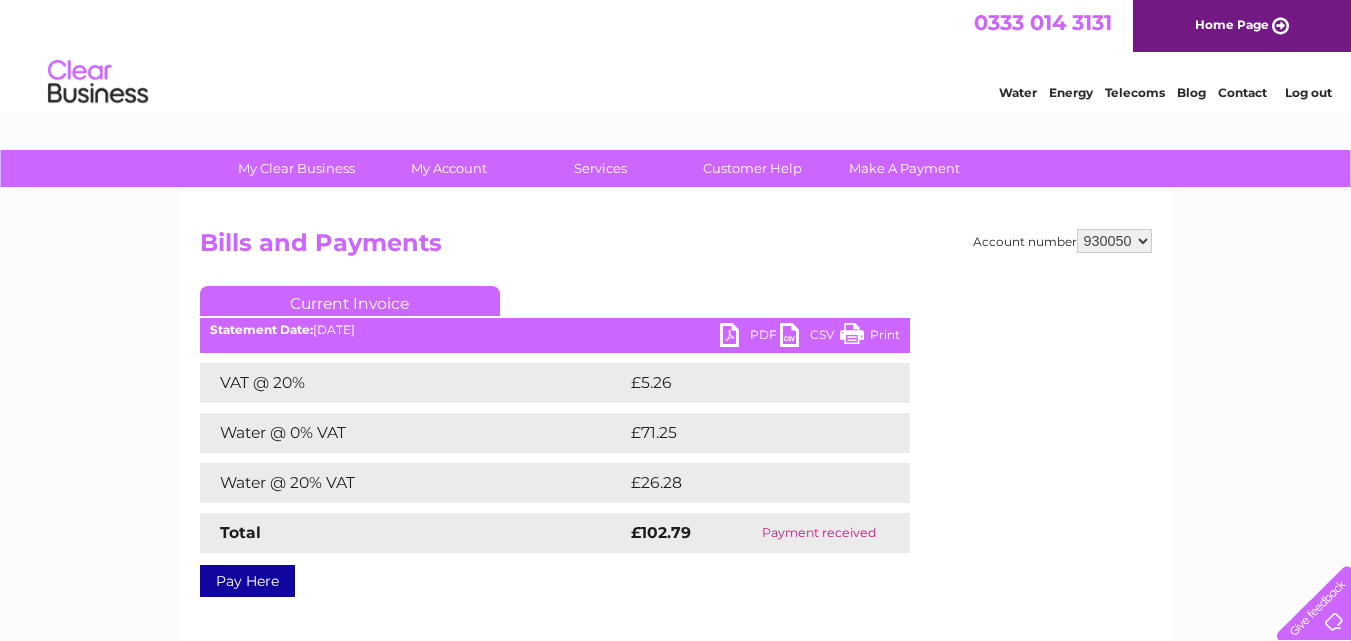 scroll, scrollTop: 0, scrollLeft: 0, axis: both 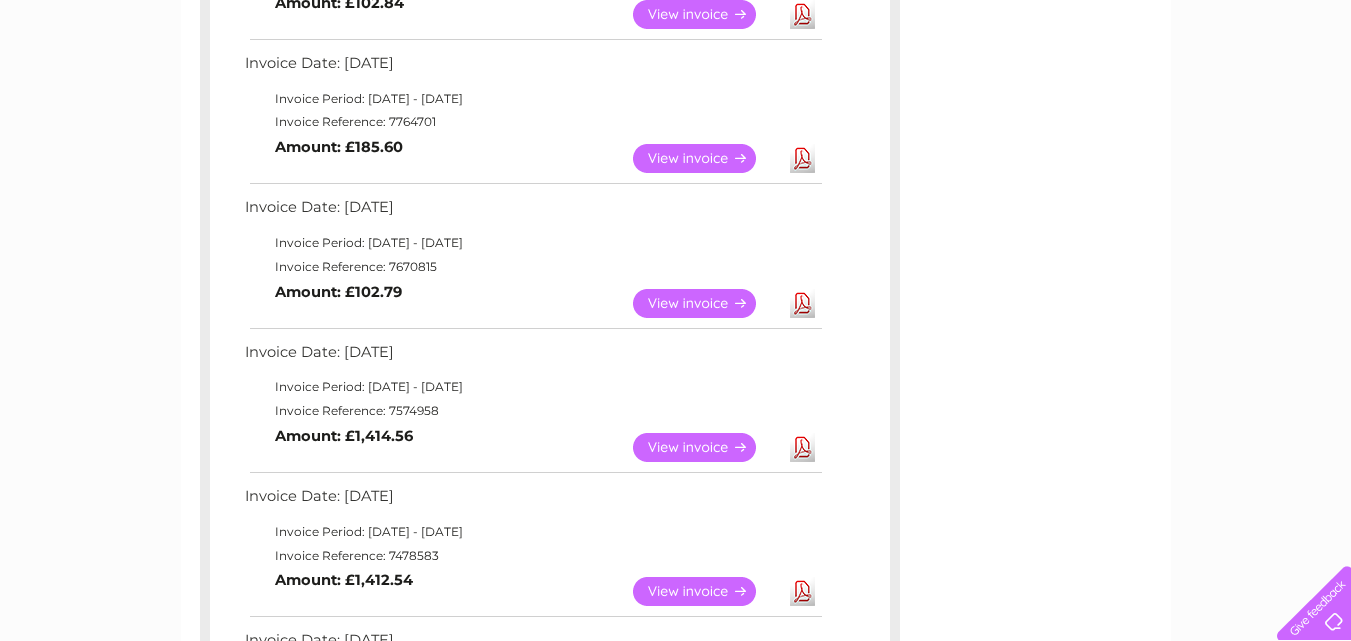 click on "View" at bounding box center (706, 447) 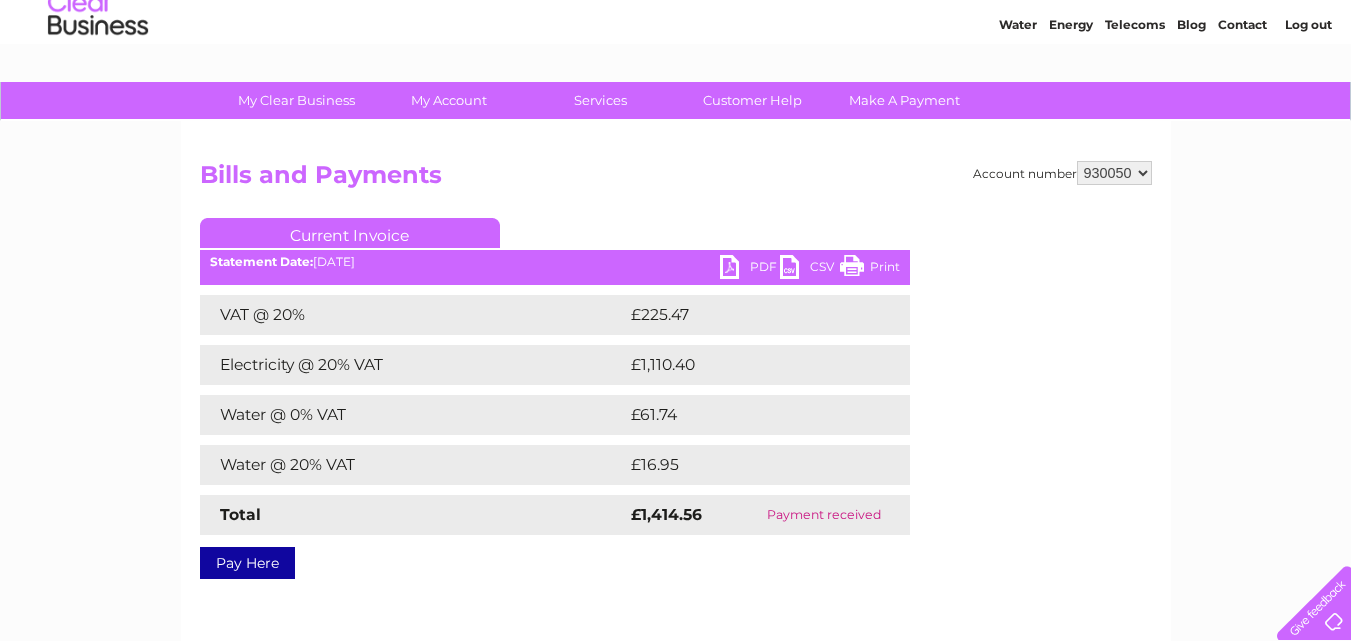scroll, scrollTop: 79, scrollLeft: 0, axis: vertical 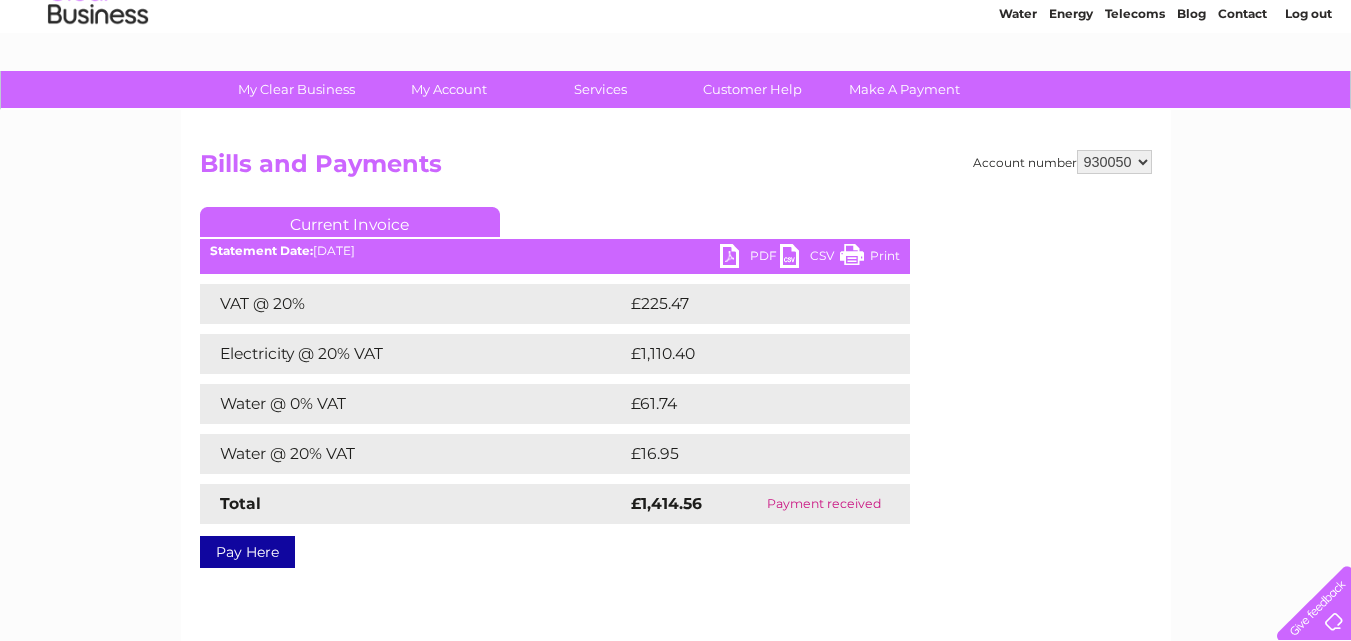 click on "Log out" at bounding box center [1308, 13] 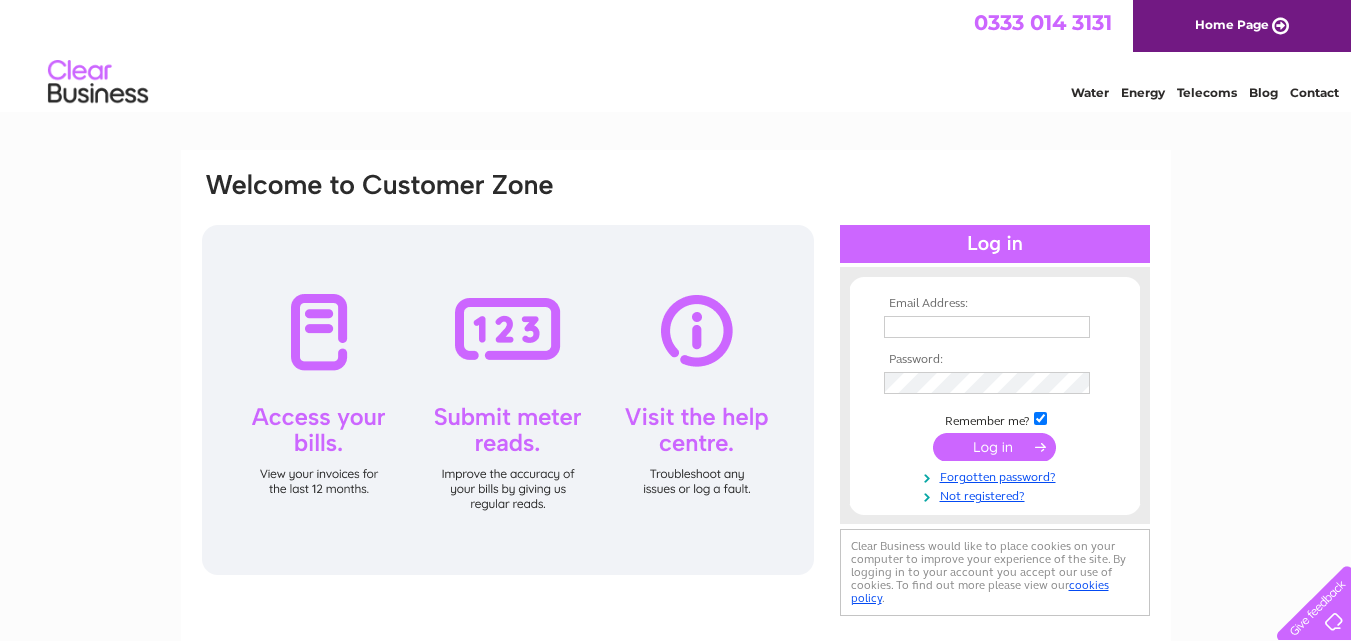 scroll, scrollTop: 0, scrollLeft: 0, axis: both 